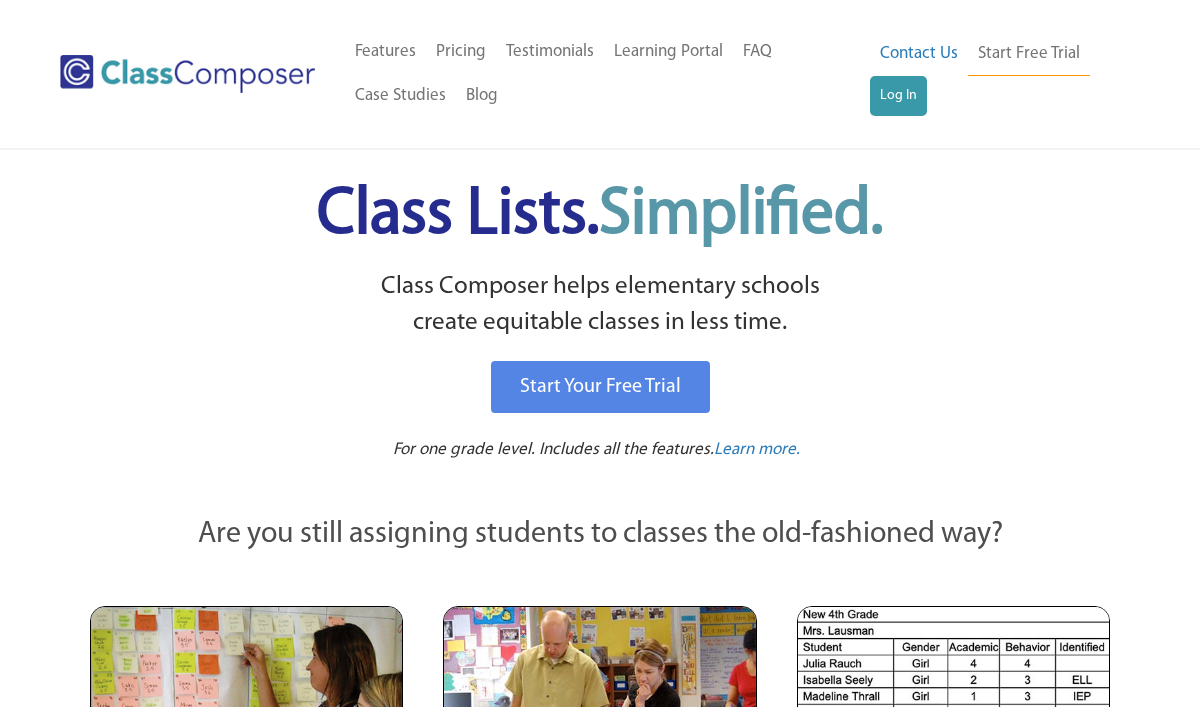 scroll, scrollTop: 0, scrollLeft: 0, axis: both 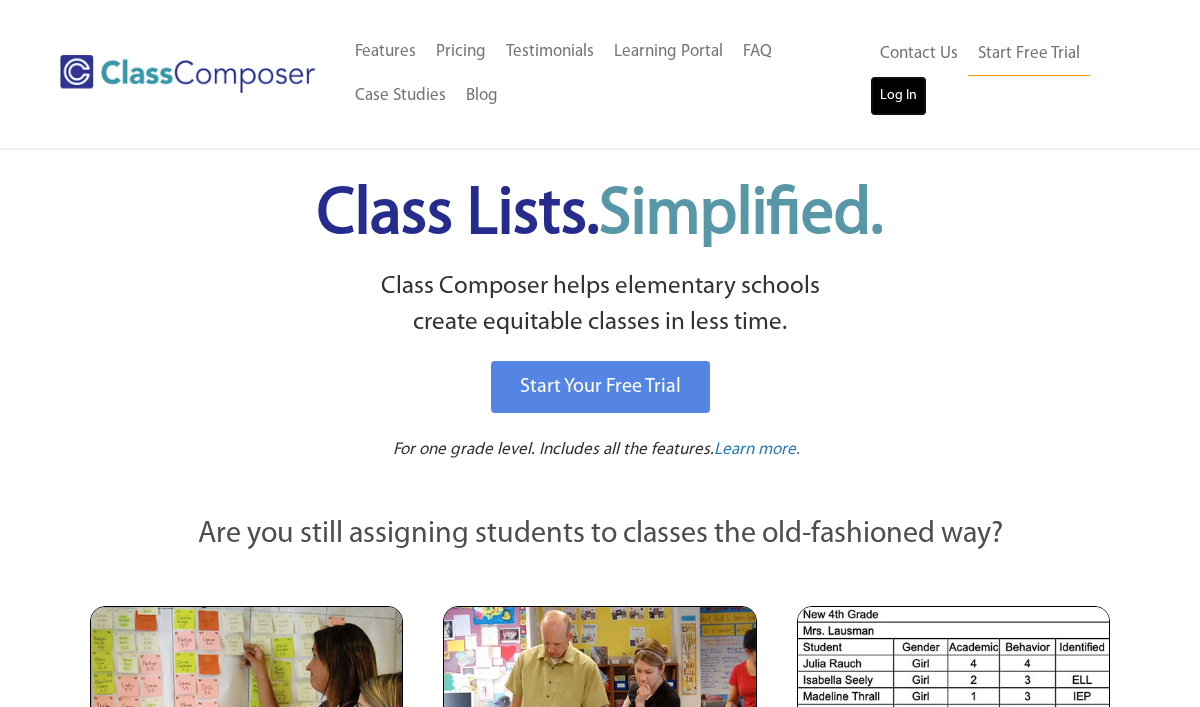 click on "Log In" at bounding box center (898, 96) 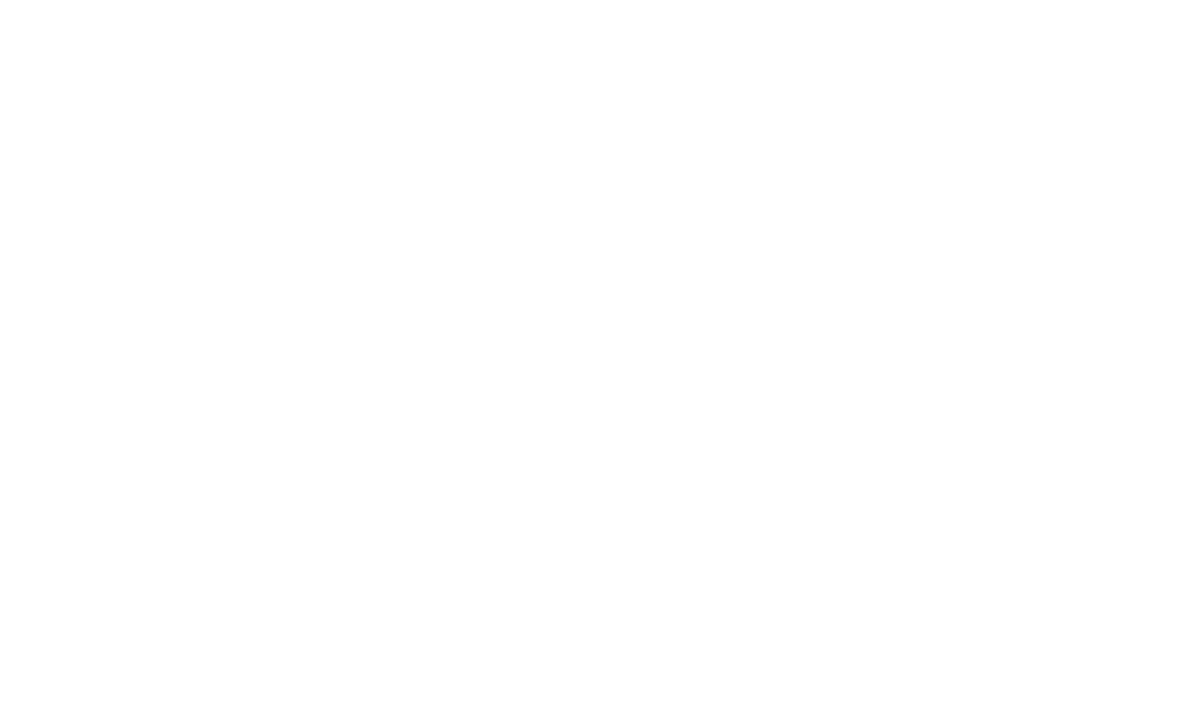 scroll, scrollTop: 0, scrollLeft: 0, axis: both 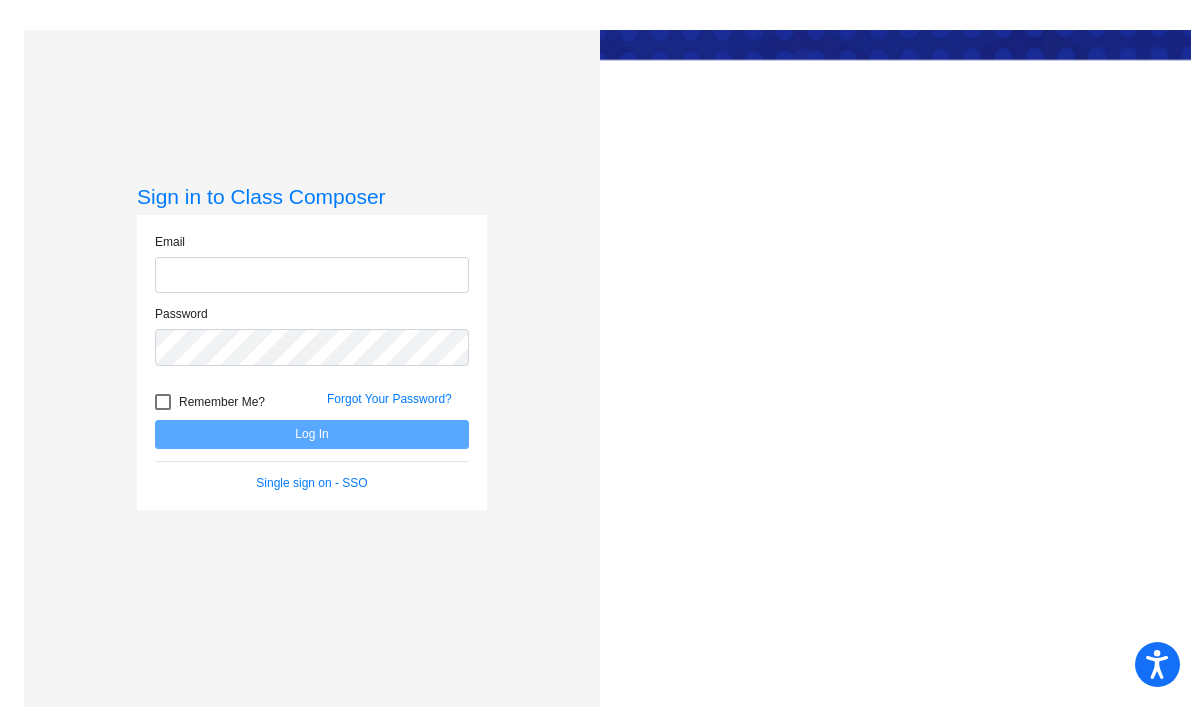 type on "sbarclay@[EMAIL]" 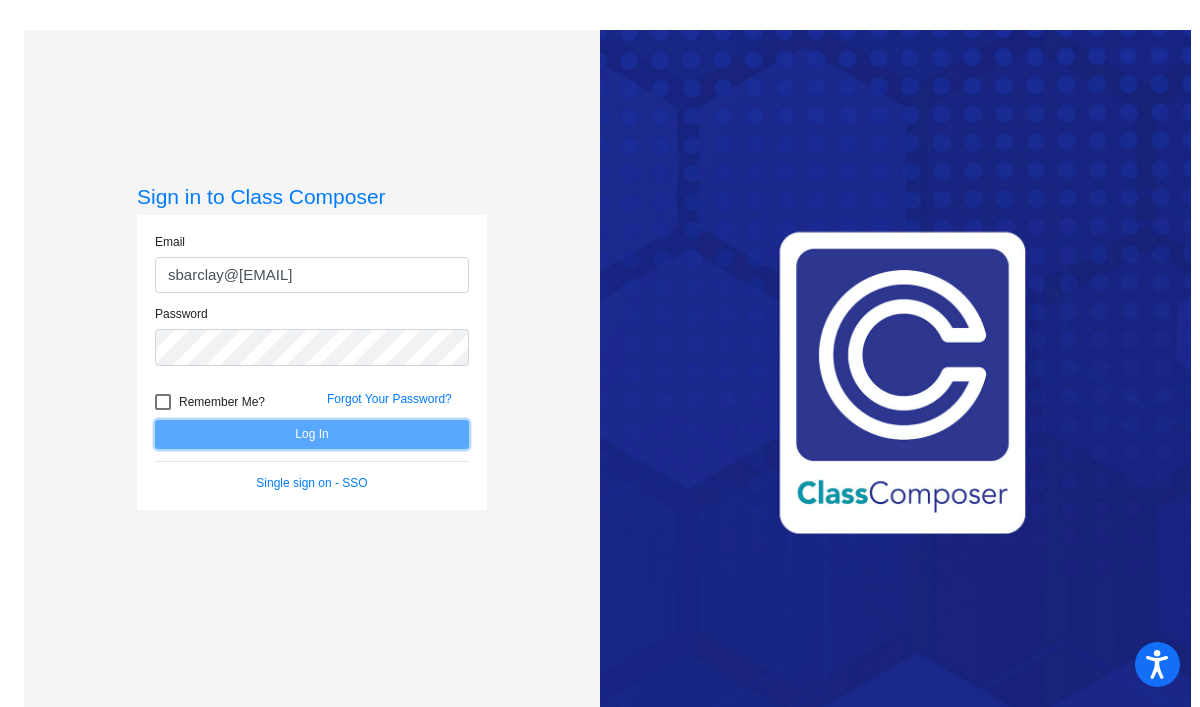 click on "Log In" 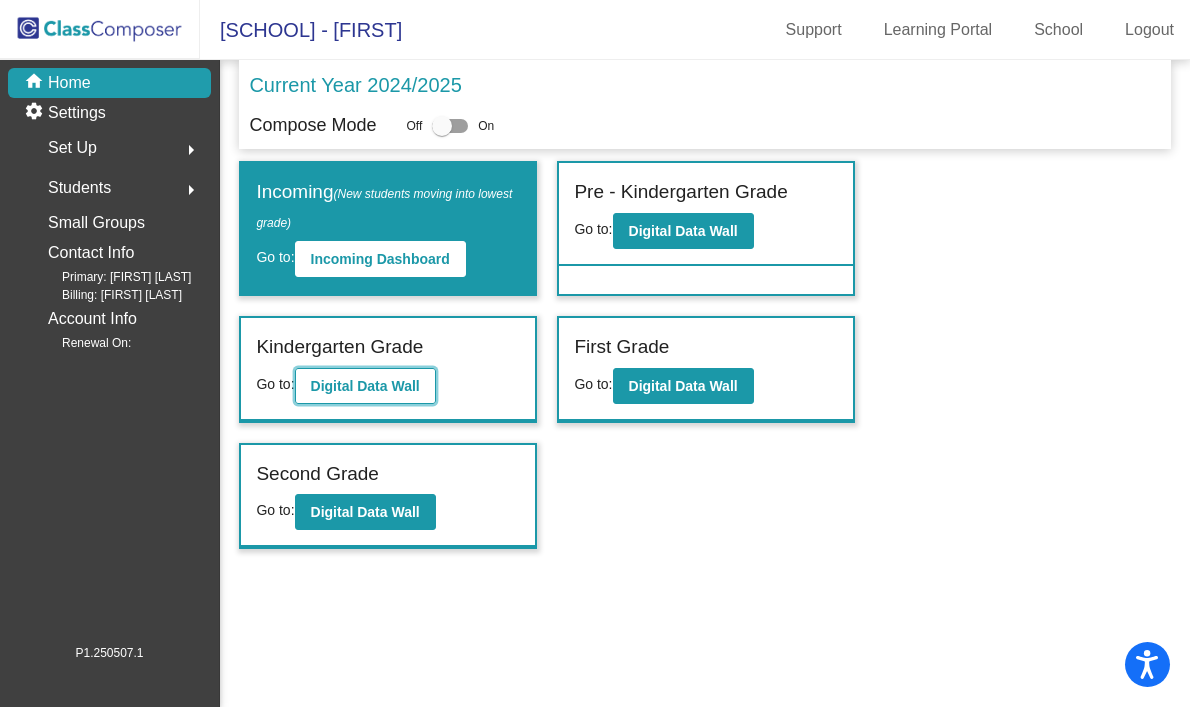 click on "Digital Data Wall" 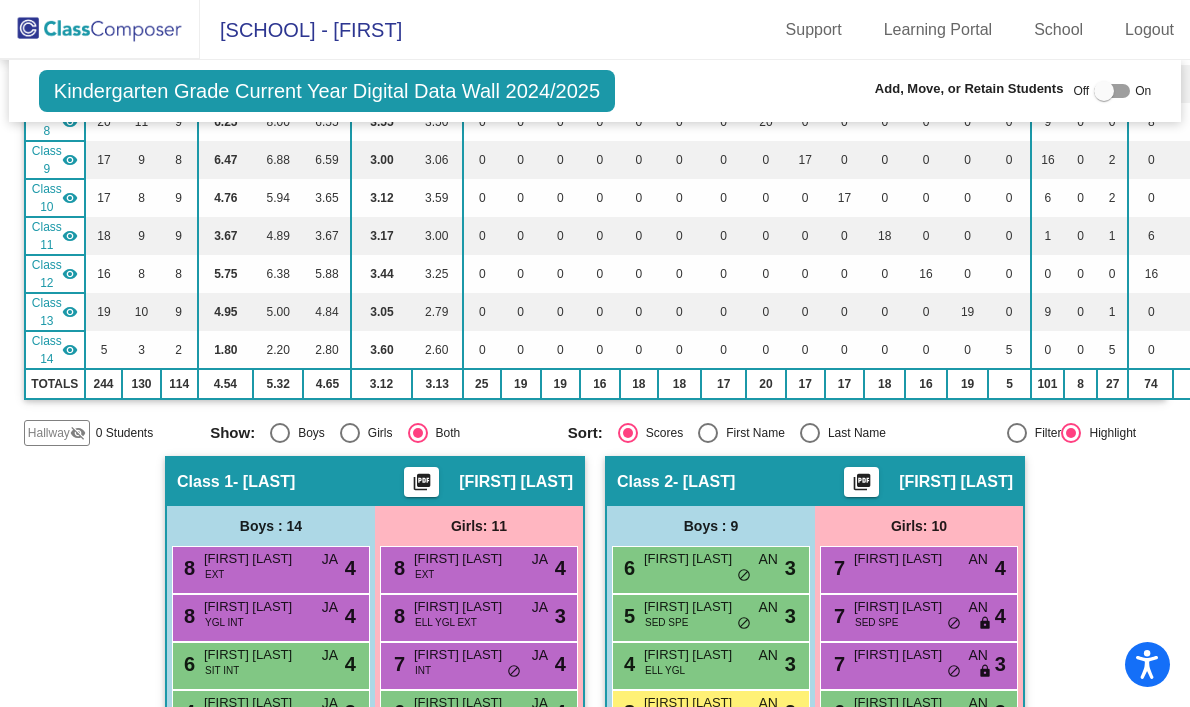 scroll, scrollTop: 691, scrollLeft: 0, axis: vertical 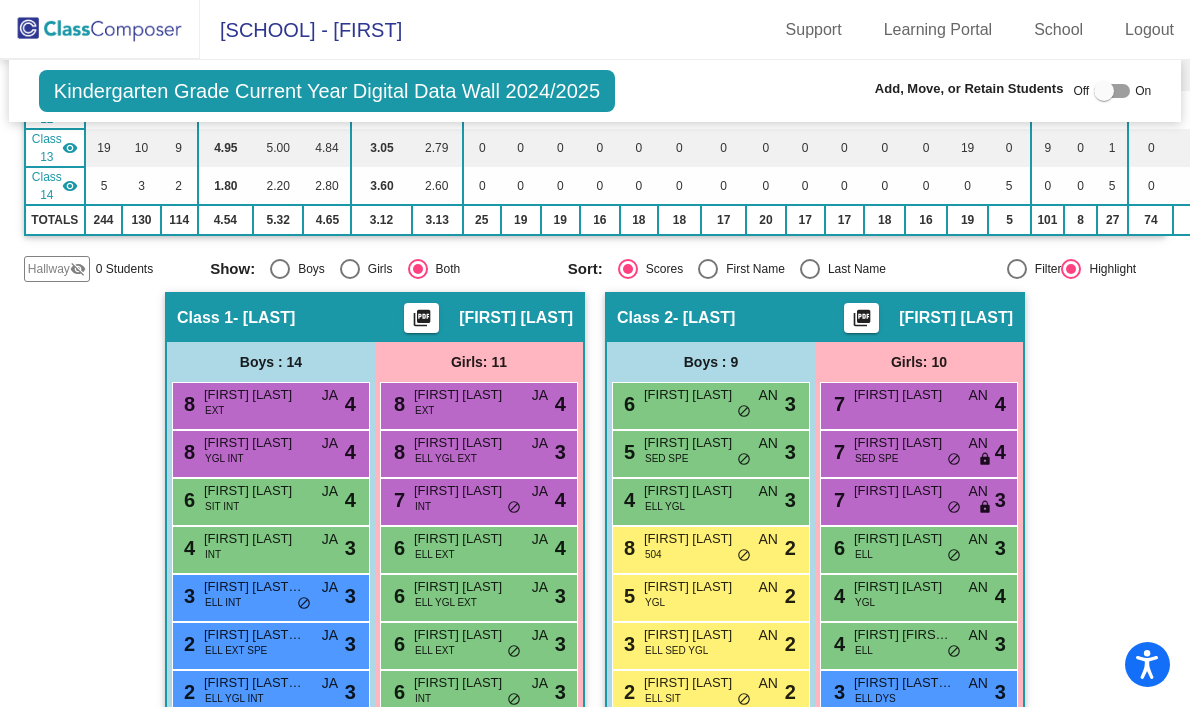 click on "Hallway   visibility_off" 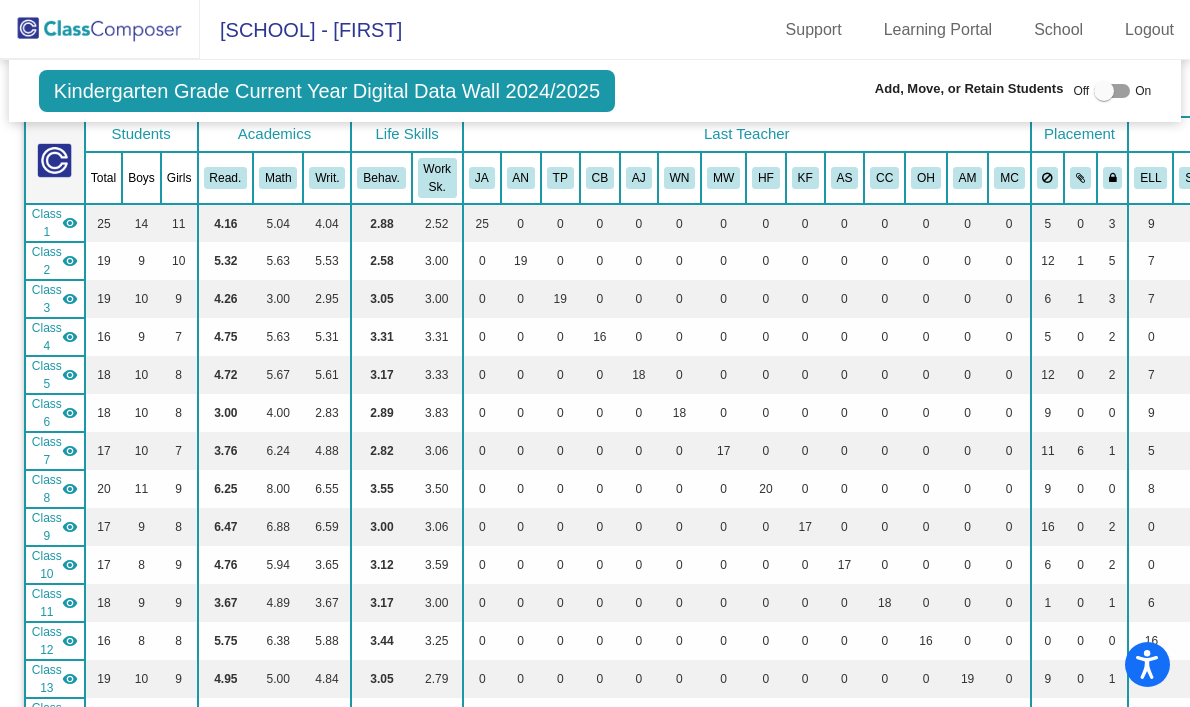 scroll, scrollTop: 0, scrollLeft: 0, axis: both 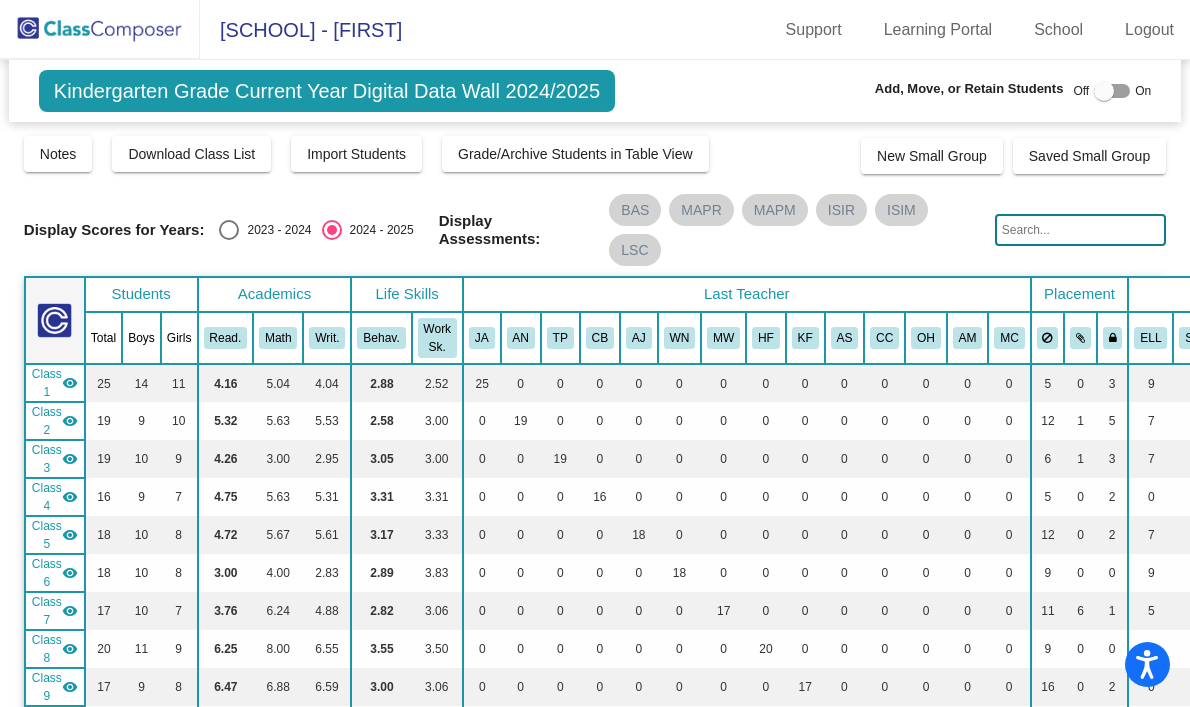click 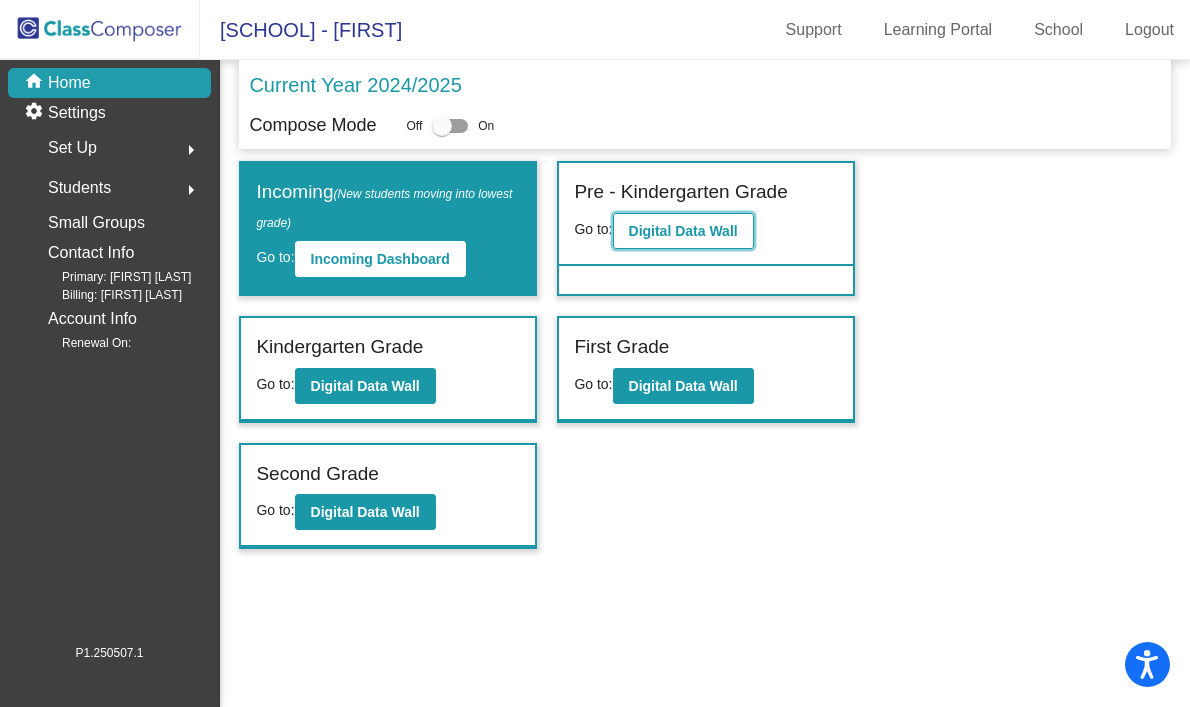 click on "Digital Data Wall" 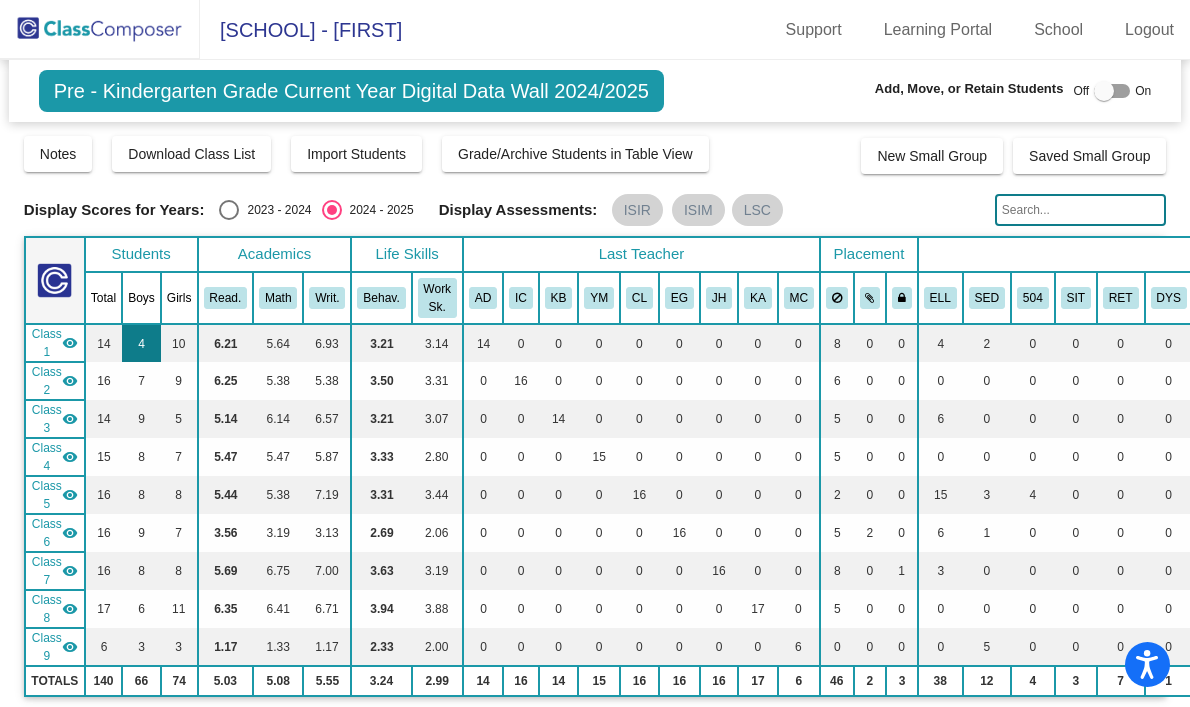 scroll, scrollTop: 424, scrollLeft: 0, axis: vertical 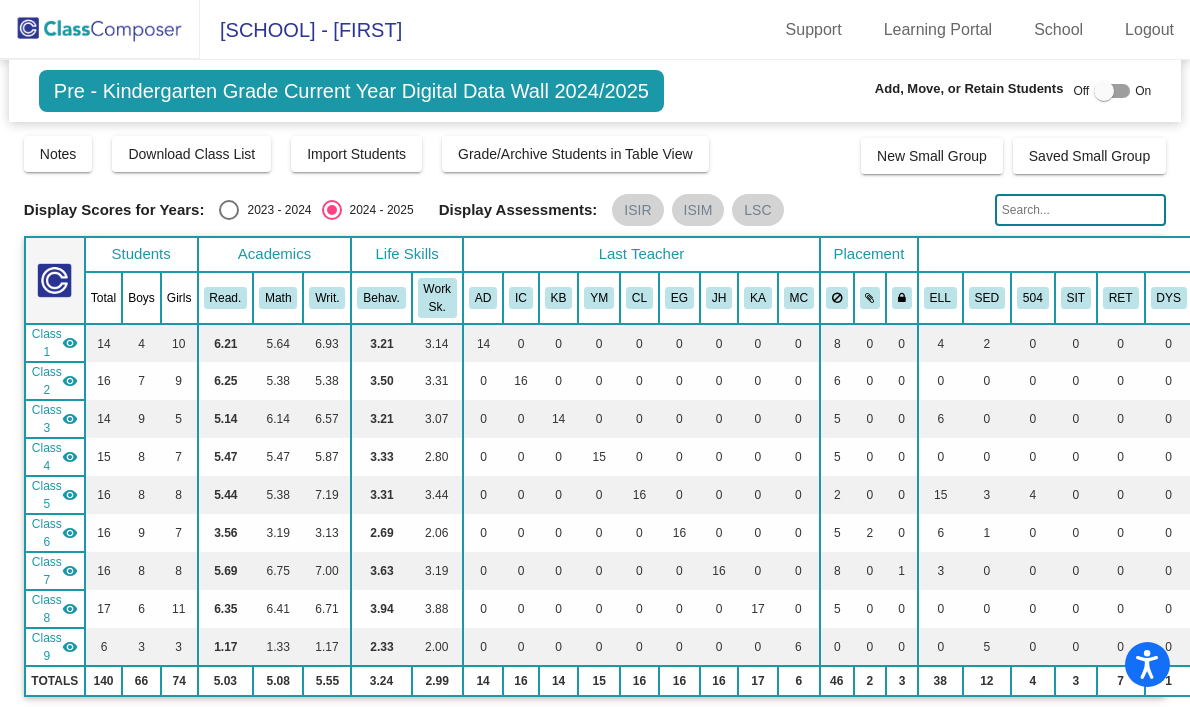 click 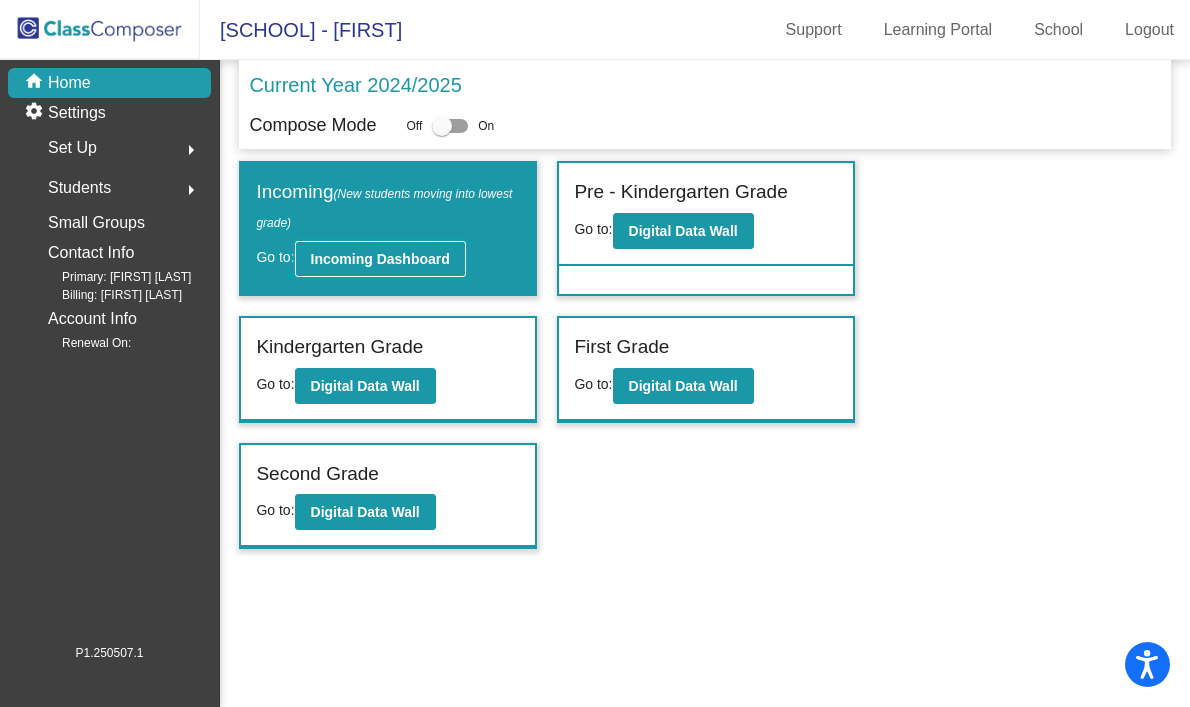 click on "Incoming Dashboard" 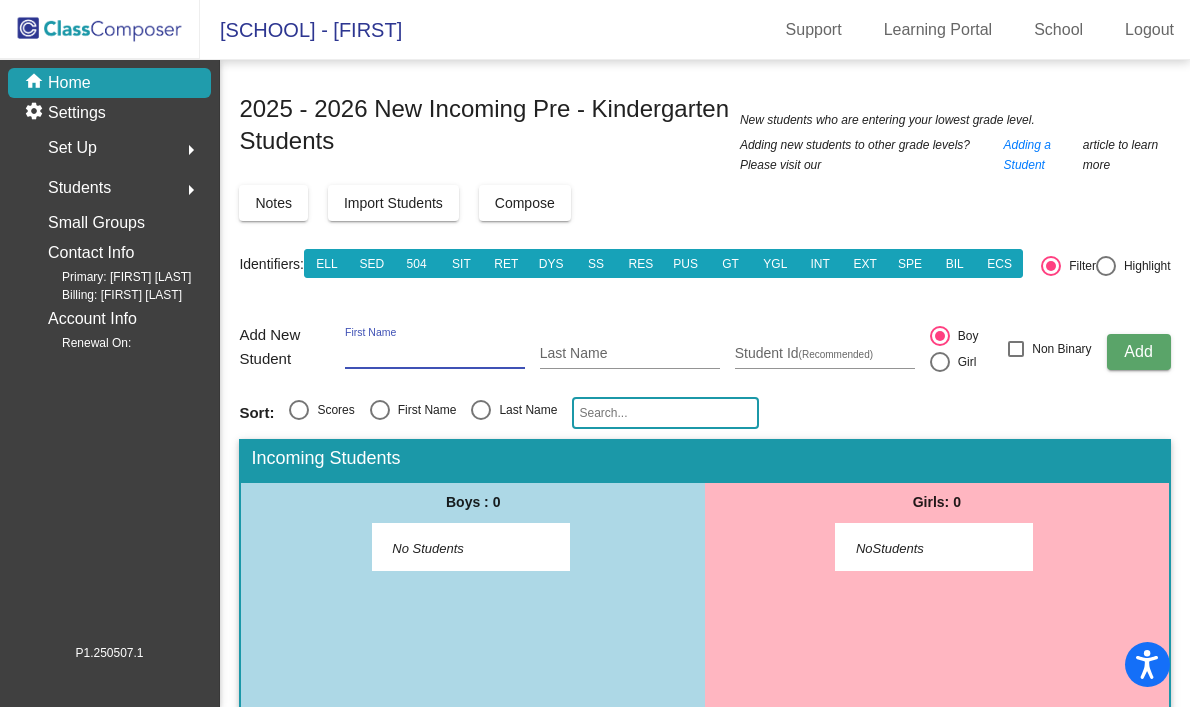 click on "First Name" at bounding box center (435, 354) 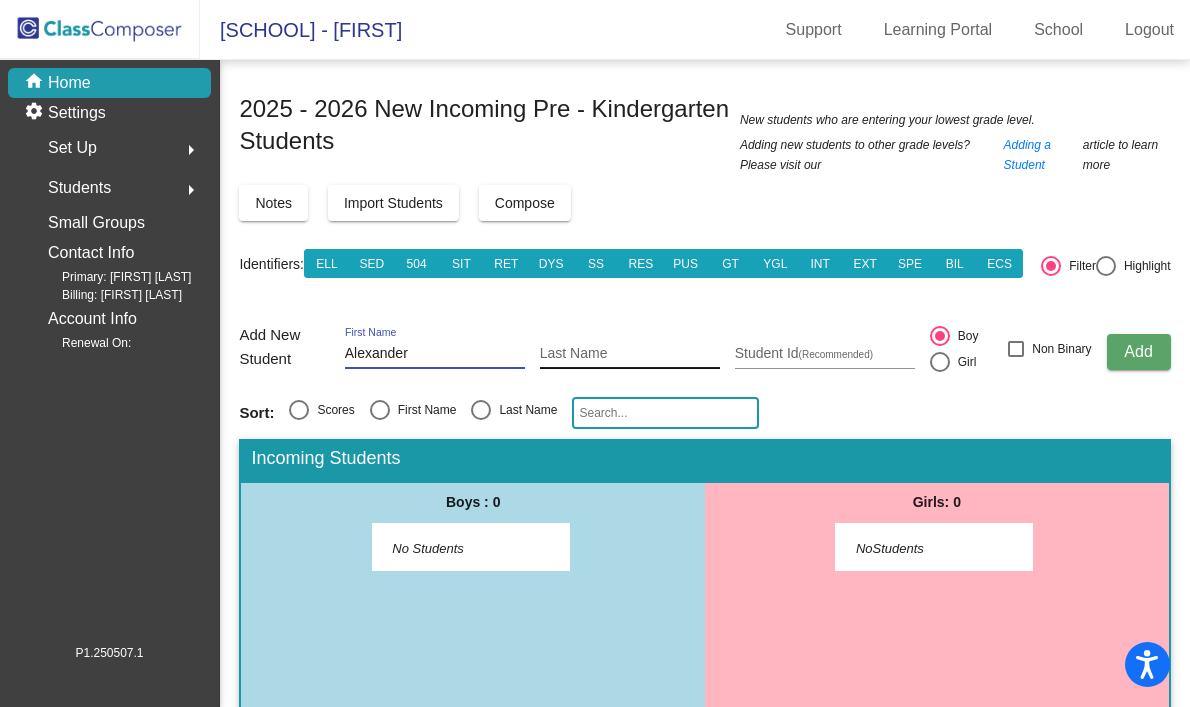 type on "Alexander" 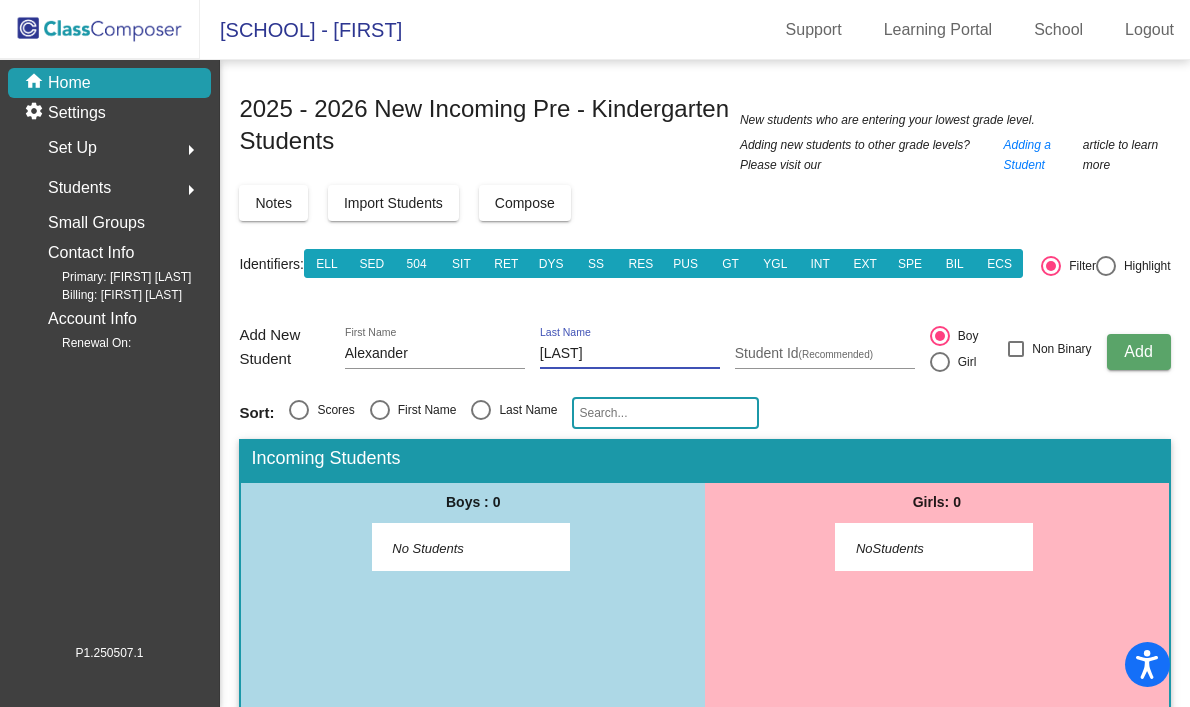 type on "Reed" 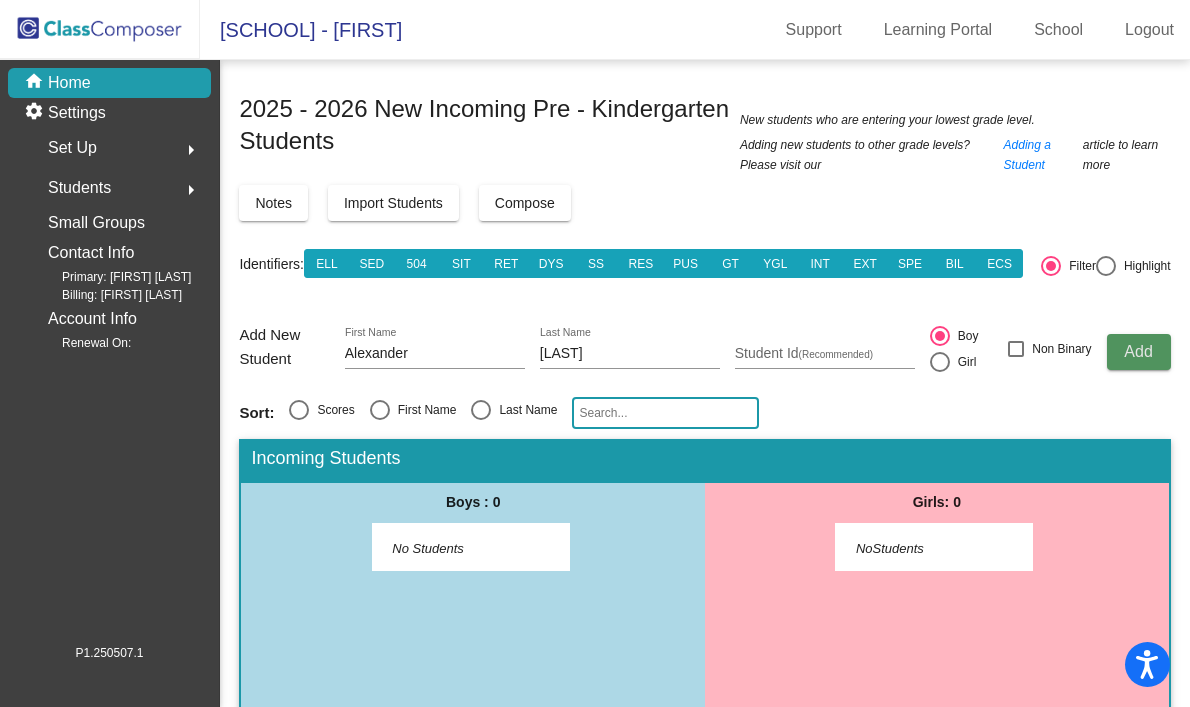 click on "Add" 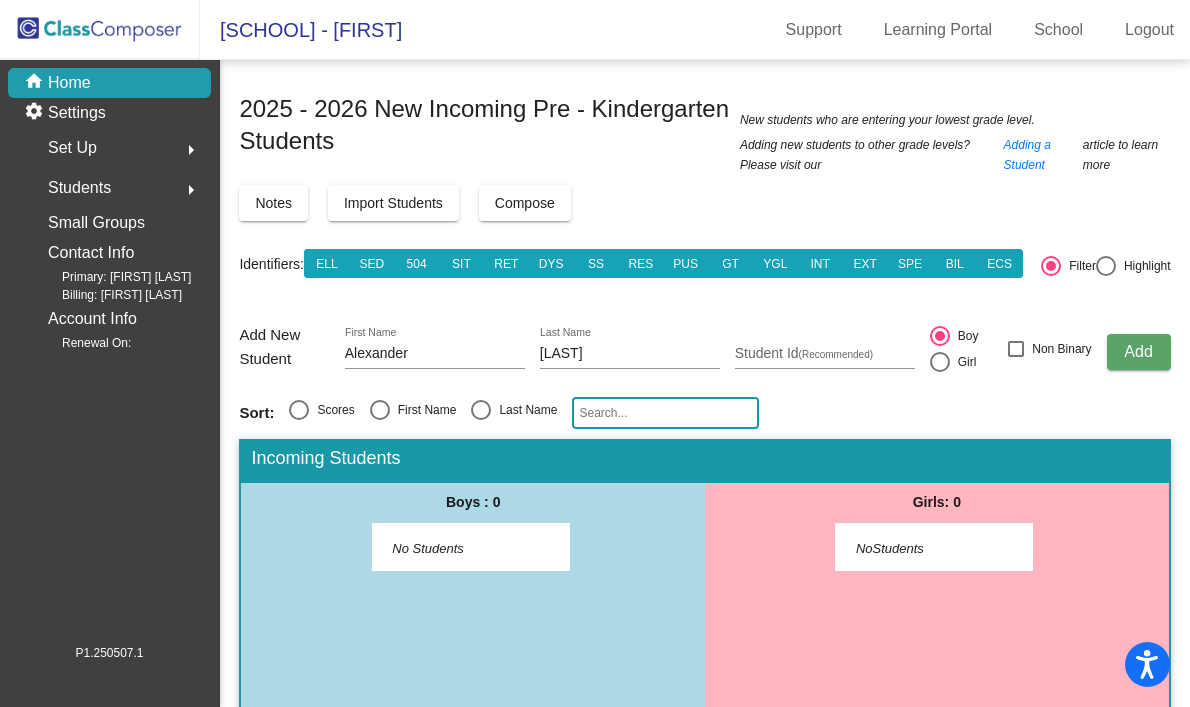 type 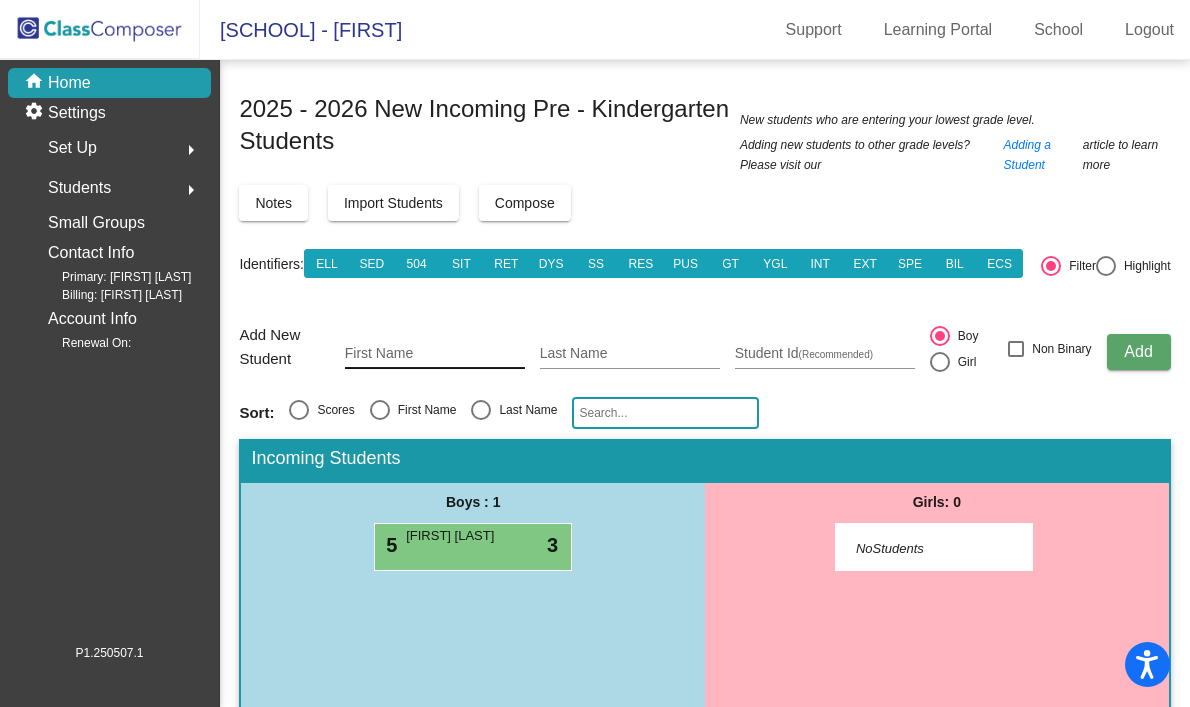 click on "First Name" at bounding box center (435, 354) 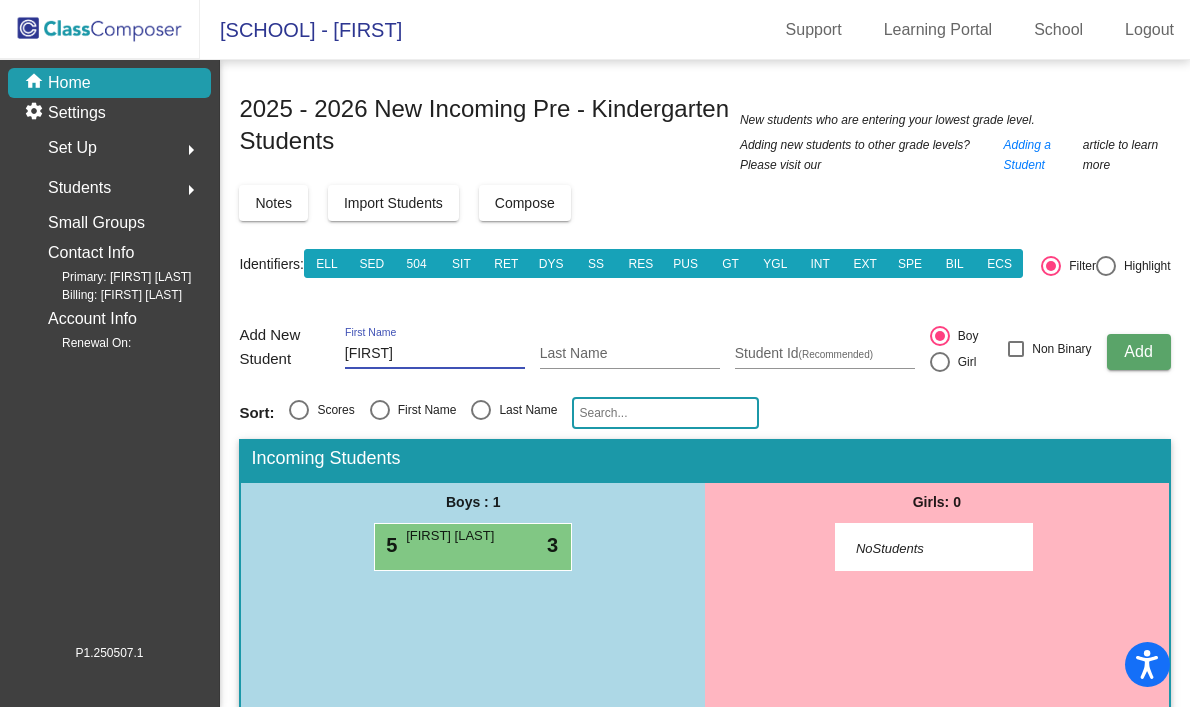 type on "Mathias" 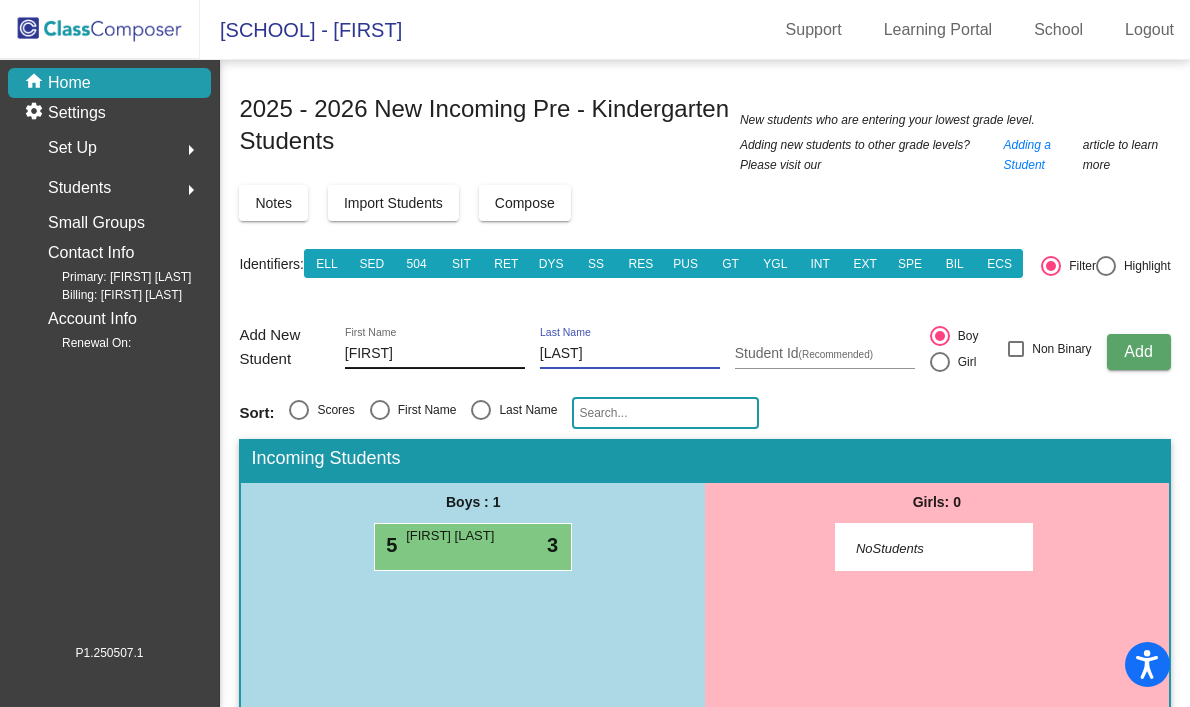 type on "Ruiz" 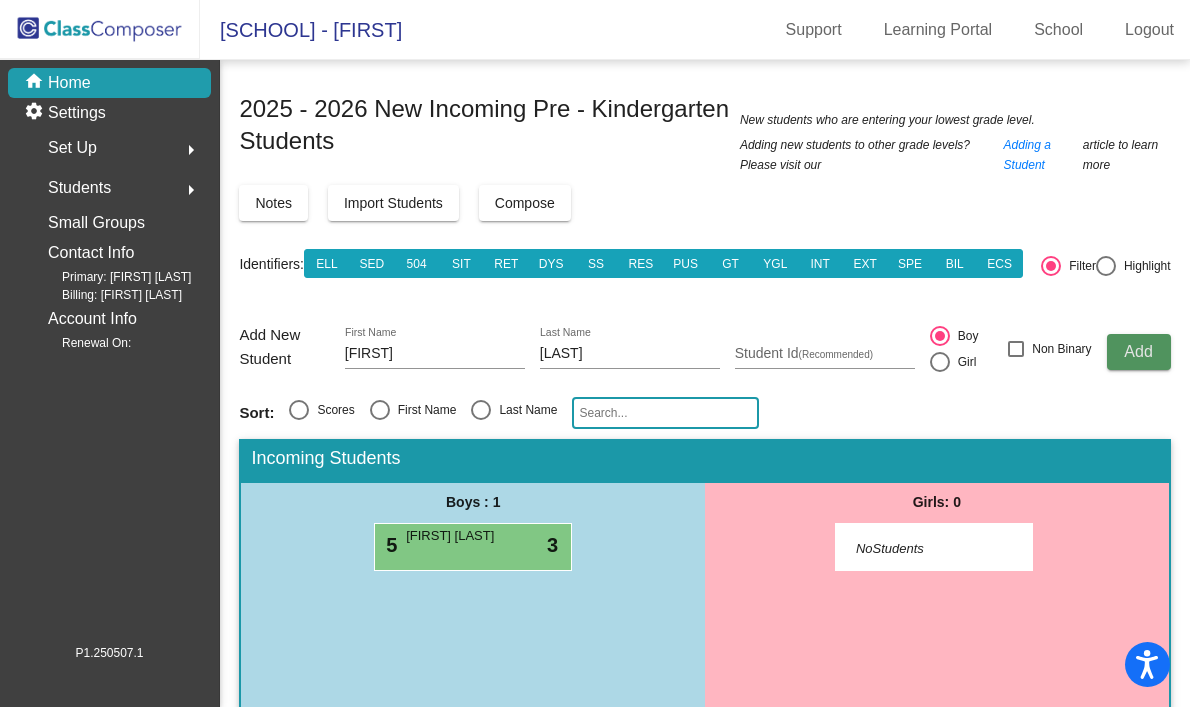 click on "Add" 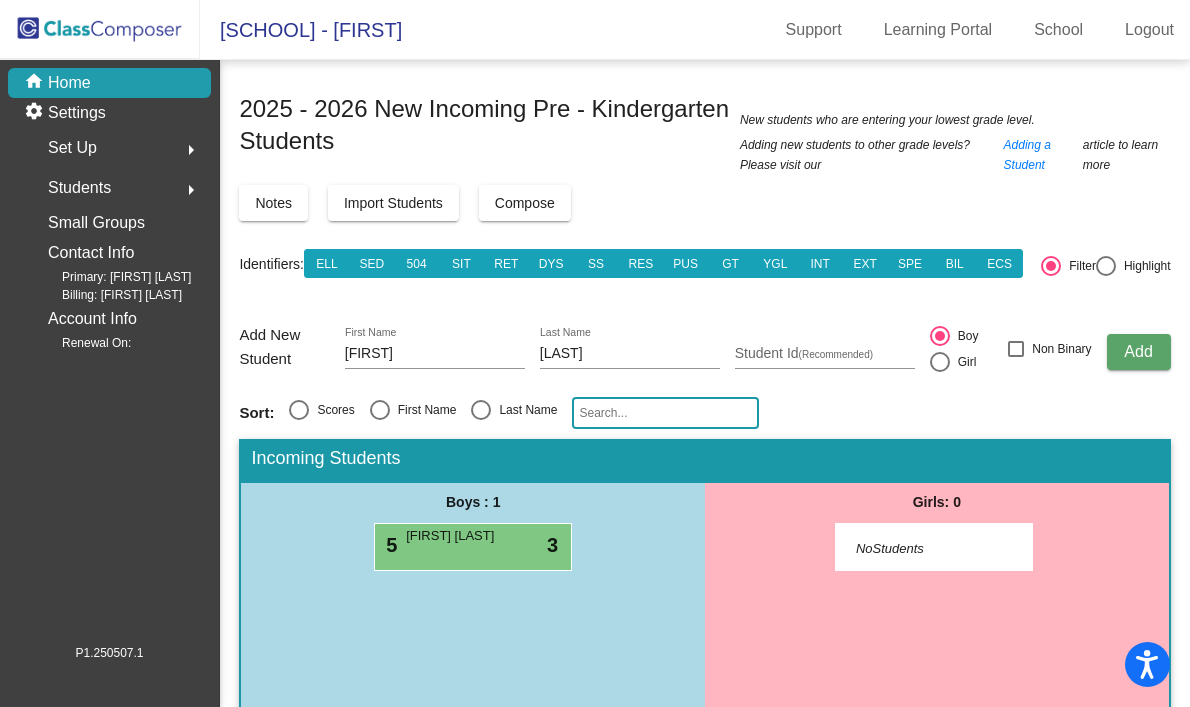 type 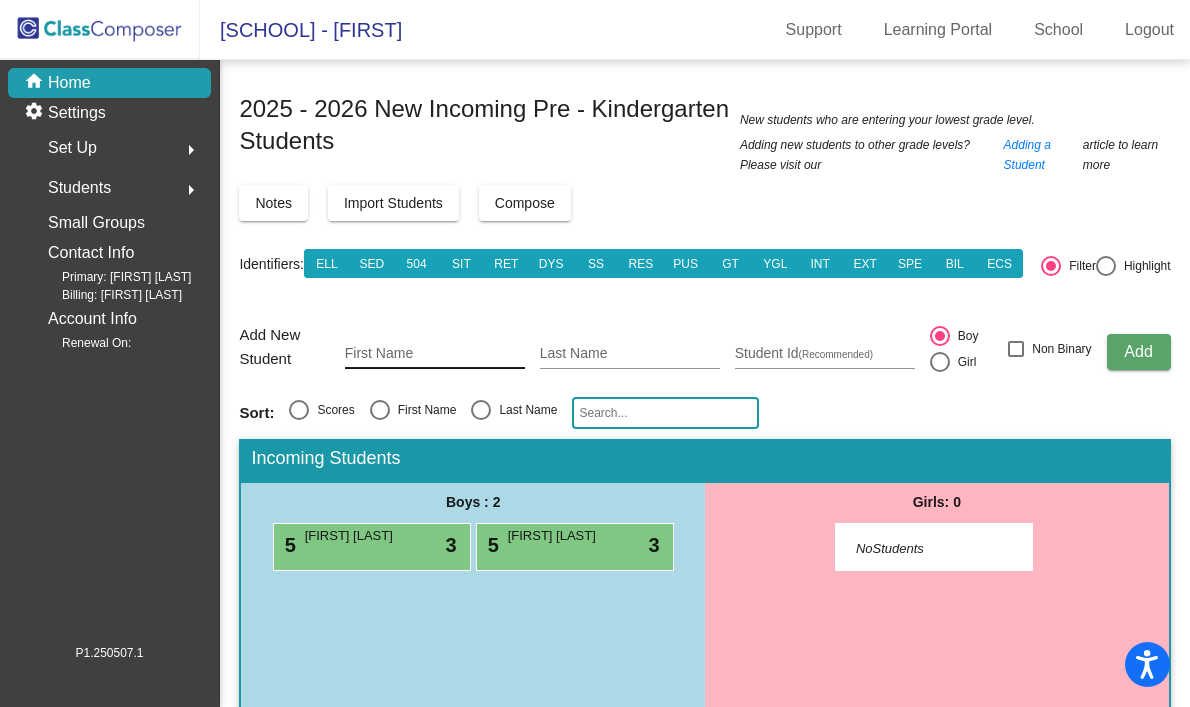 click on "First Name" 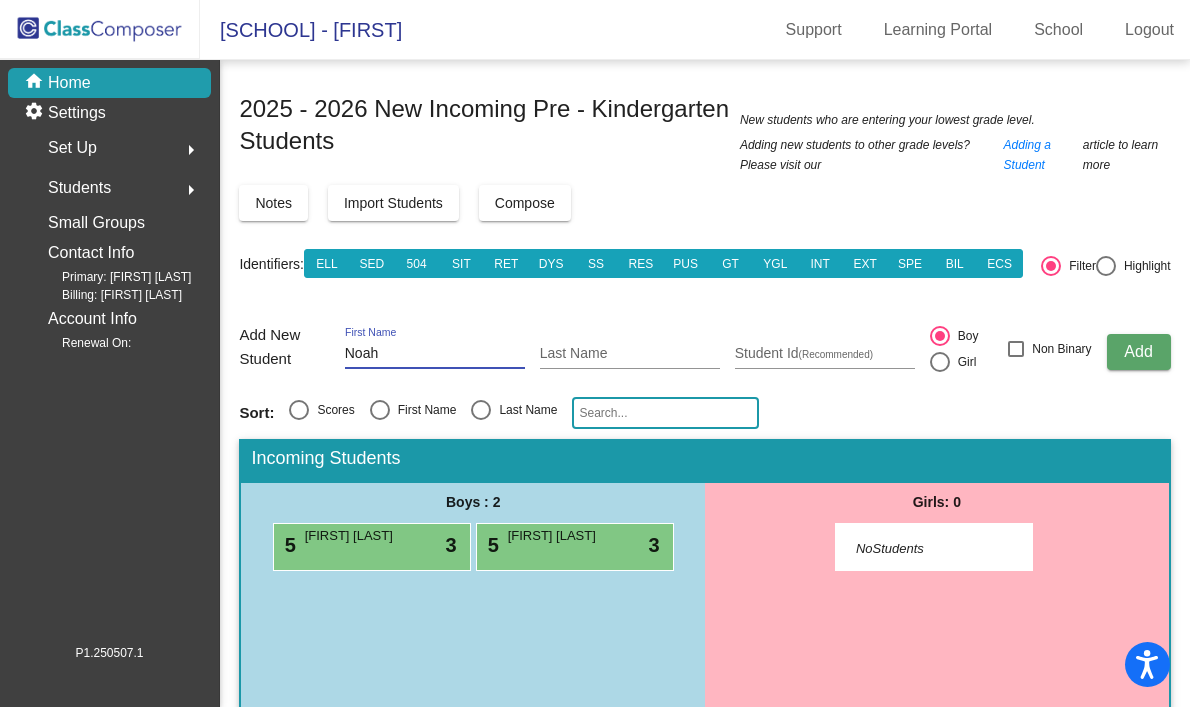 type on "Noah" 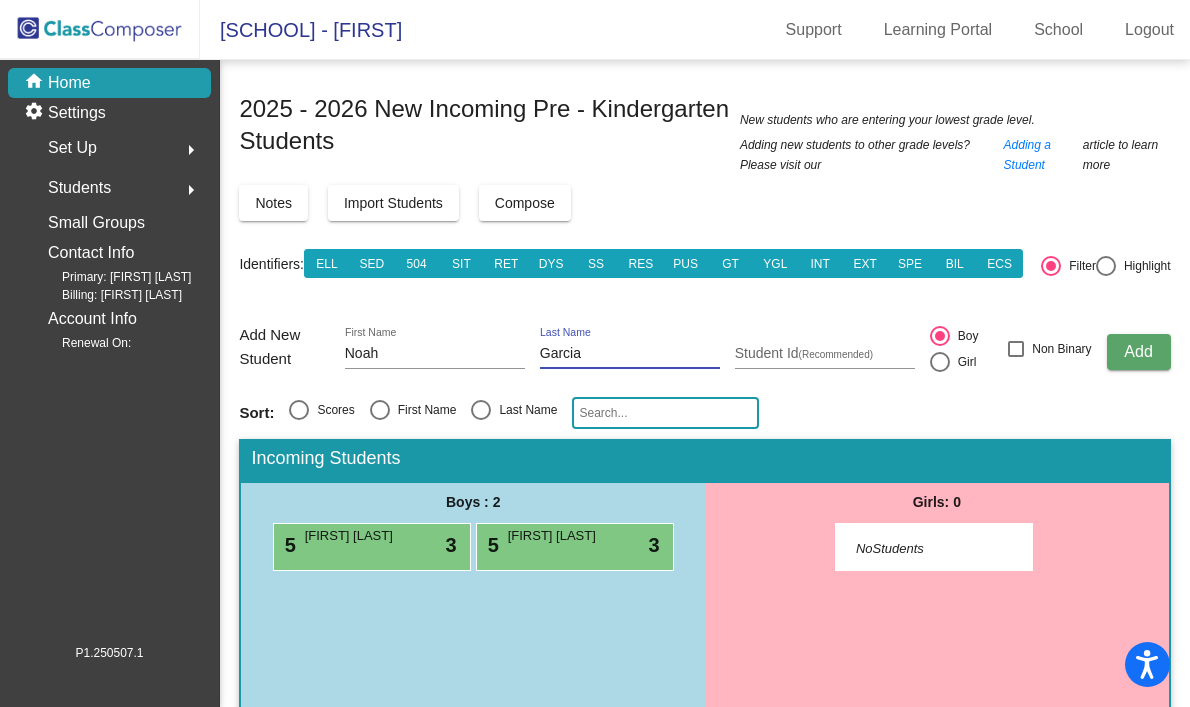 type on "Garcia" 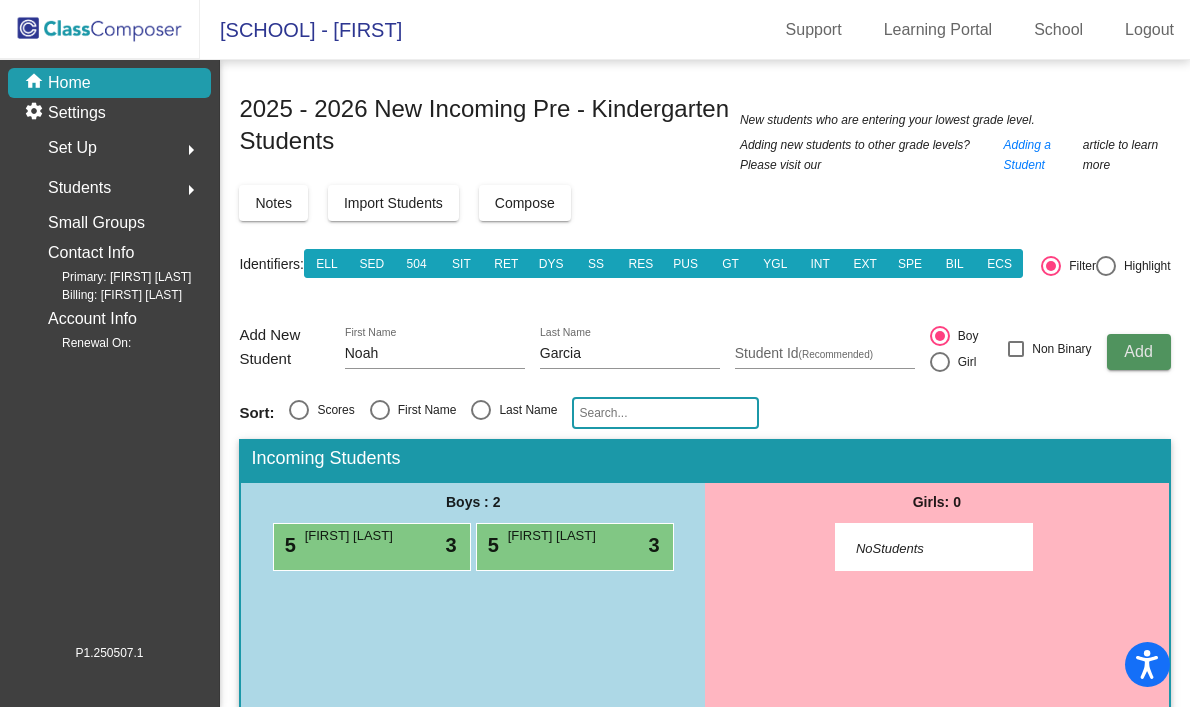 type 